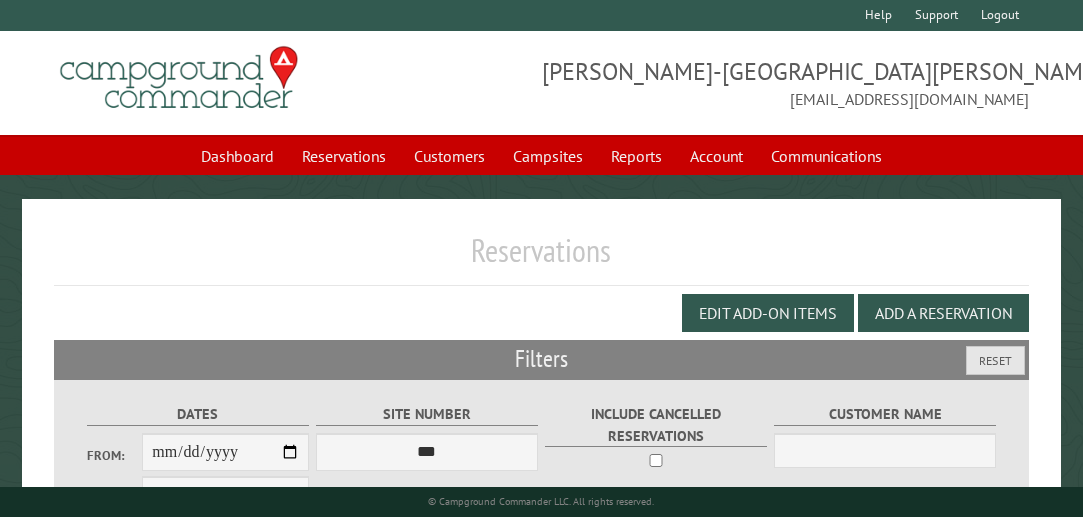 scroll, scrollTop: 312, scrollLeft: 0, axis: vertical 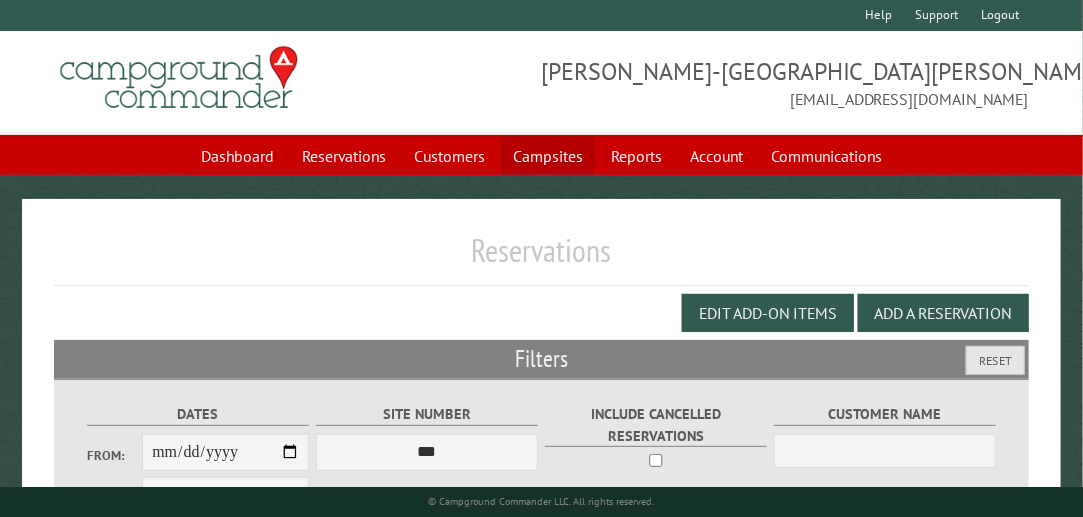 click on "Campsites" at bounding box center (548, 156) 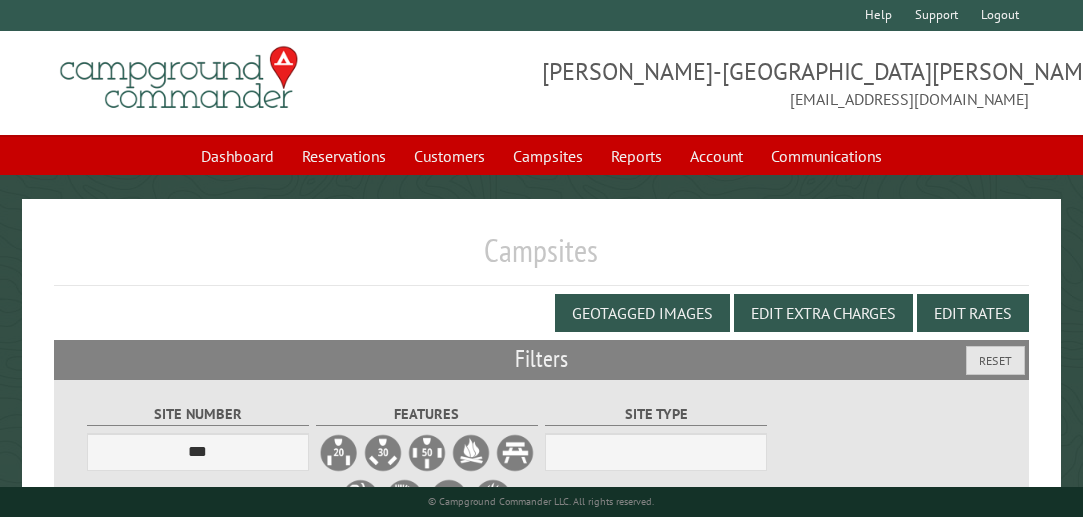 scroll, scrollTop: 0, scrollLeft: 0, axis: both 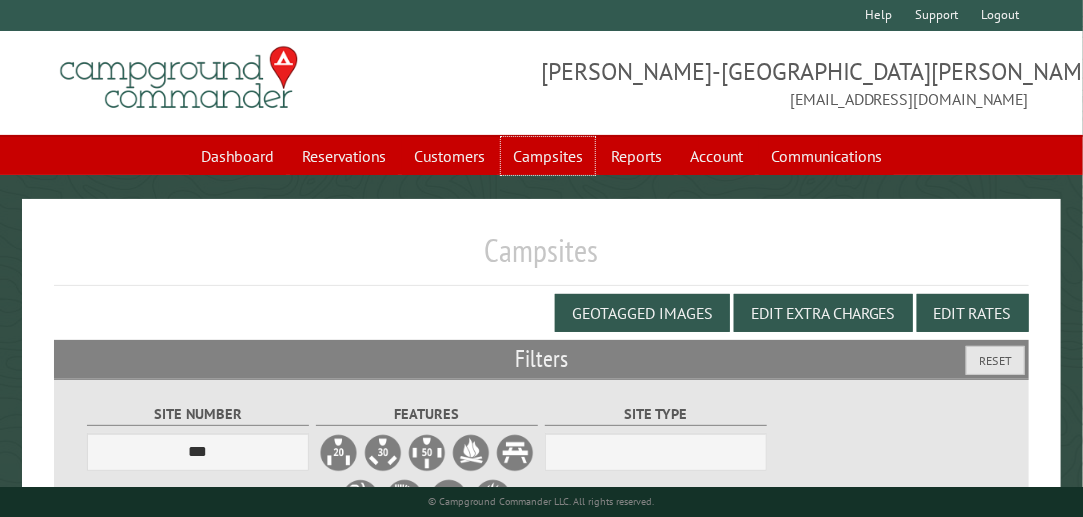 click on "Campsites" at bounding box center (548, 156) 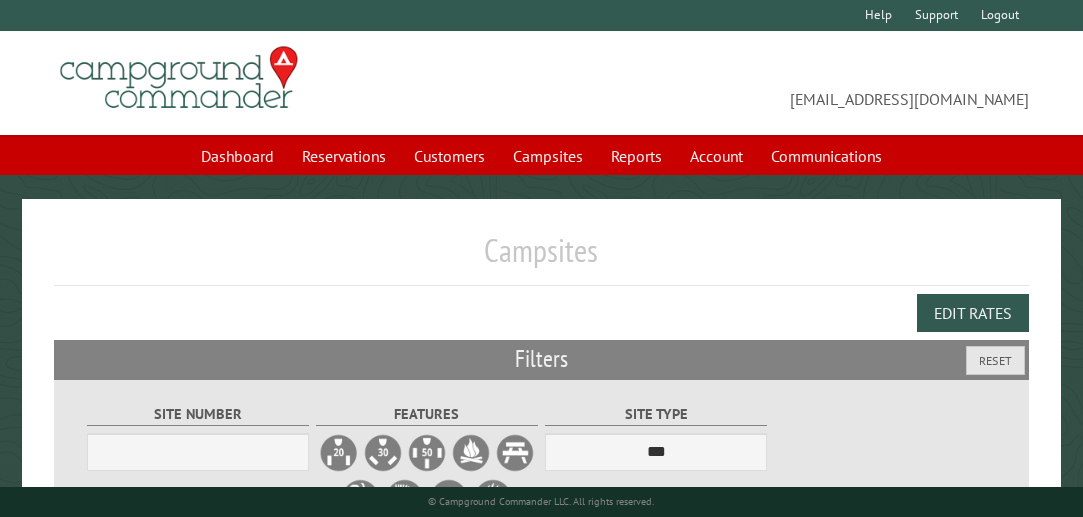 scroll, scrollTop: 0, scrollLeft: 0, axis: both 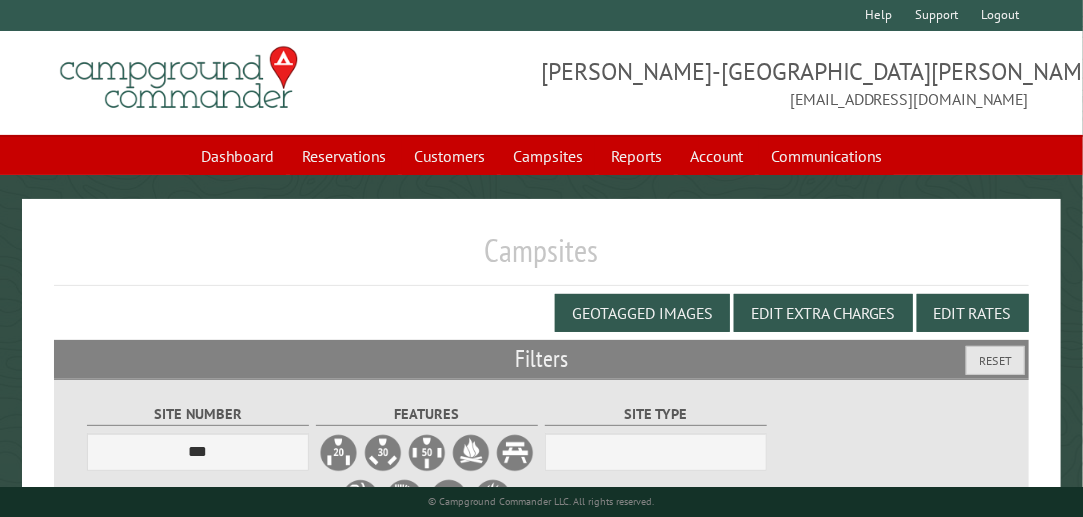 select on "***" 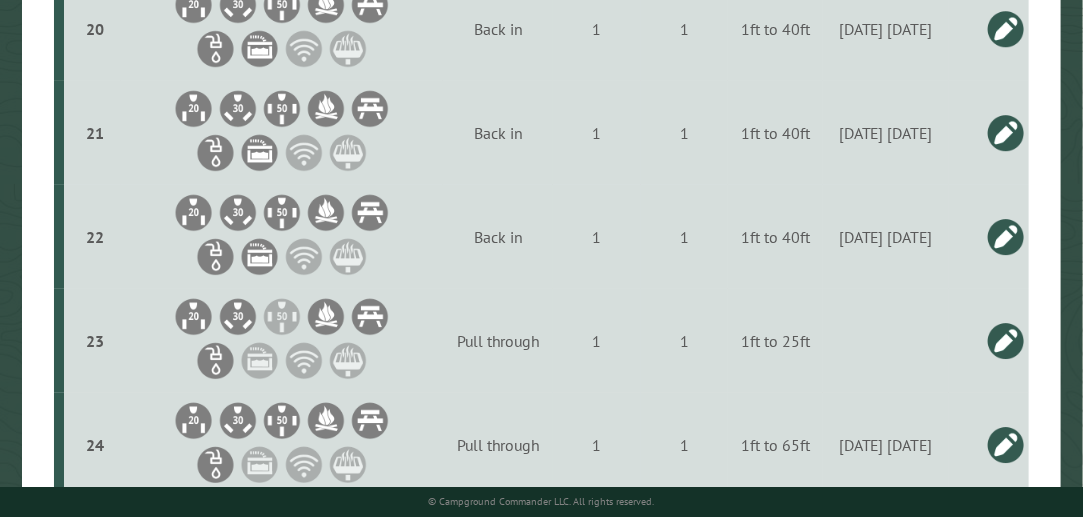 scroll, scrollTop: 2824, scrollLeft: 0, axis: vertical 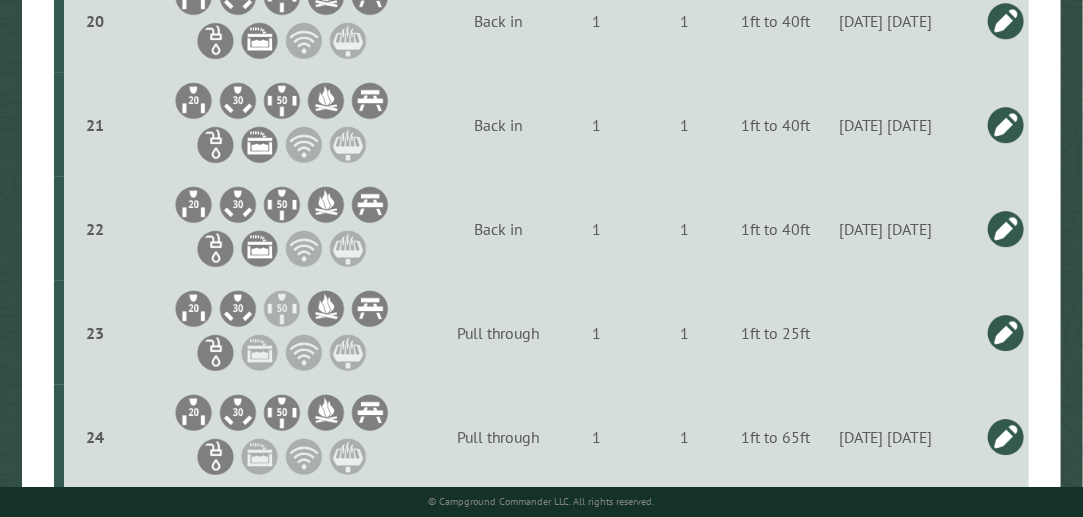 click at bounding box center [1006, 125] 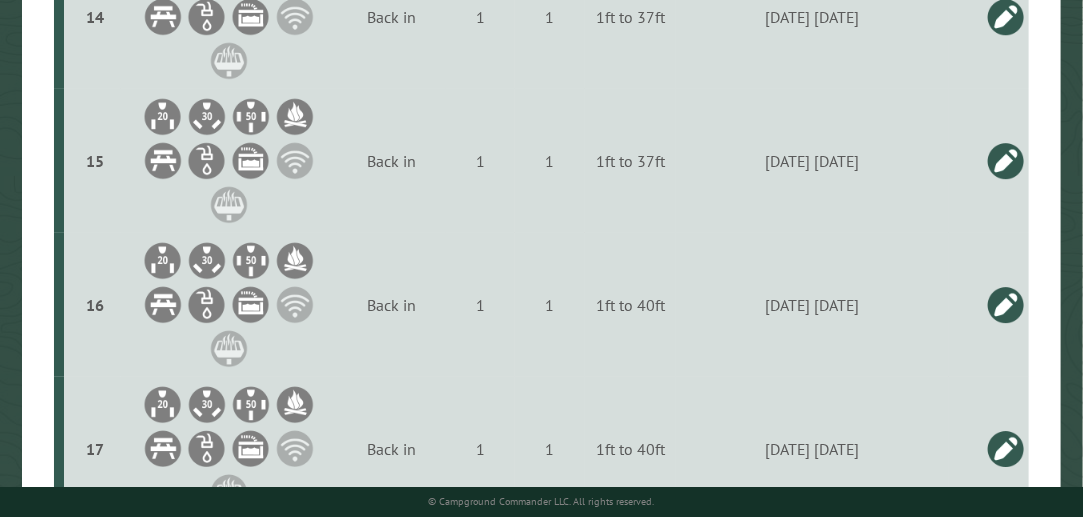 click on "**********" at bounding box center (812, 1050) 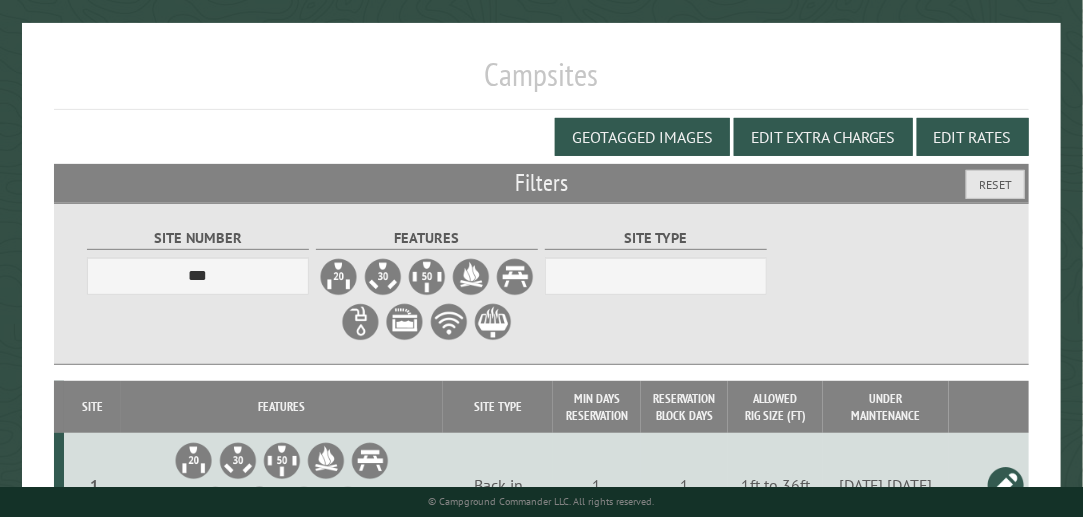 scroll, scrollTop: 0, scrollLeft: 0, axis: both 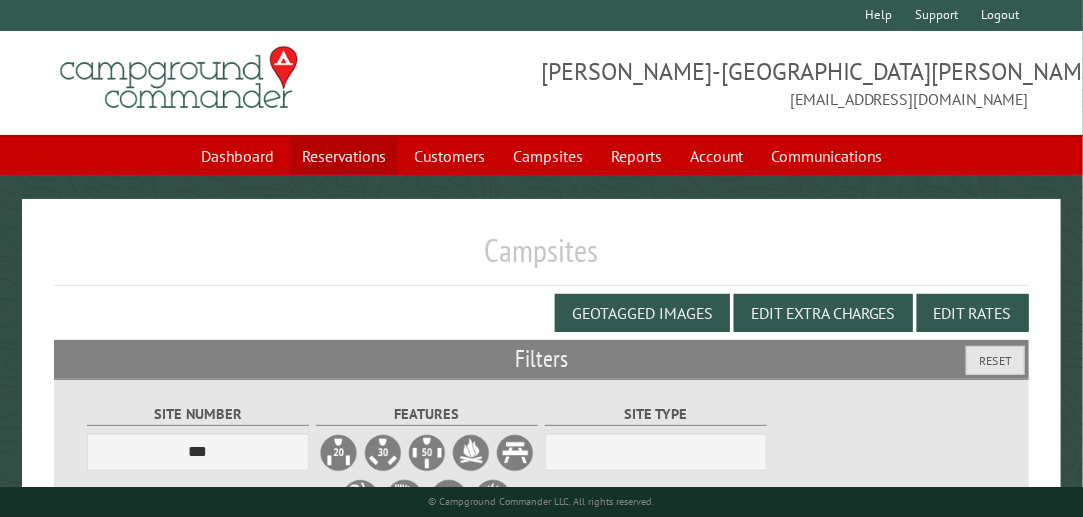 click on "Reservations" at bounding box center [344, 156] 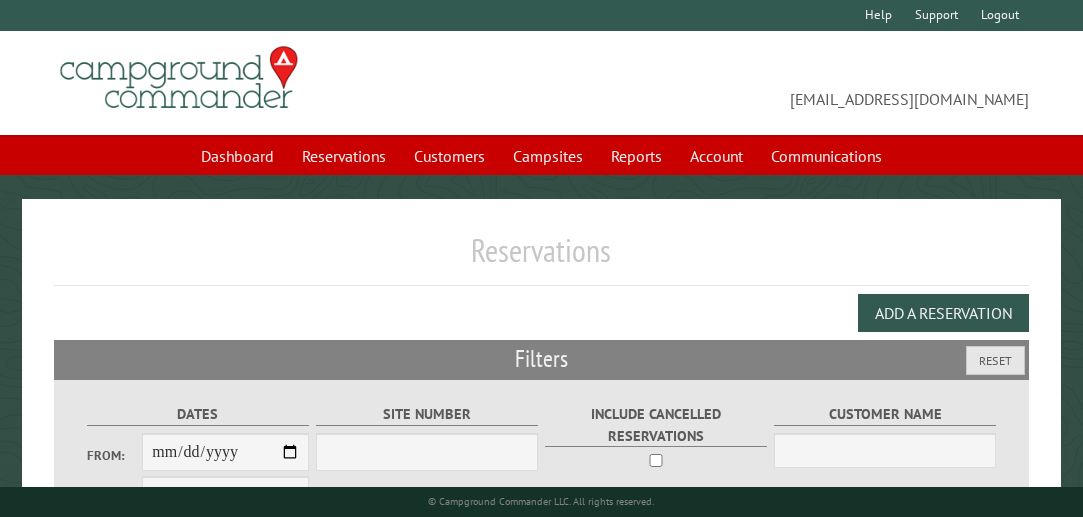 scroll, scrollTop: 0, scrollLeft: 0, axis: both 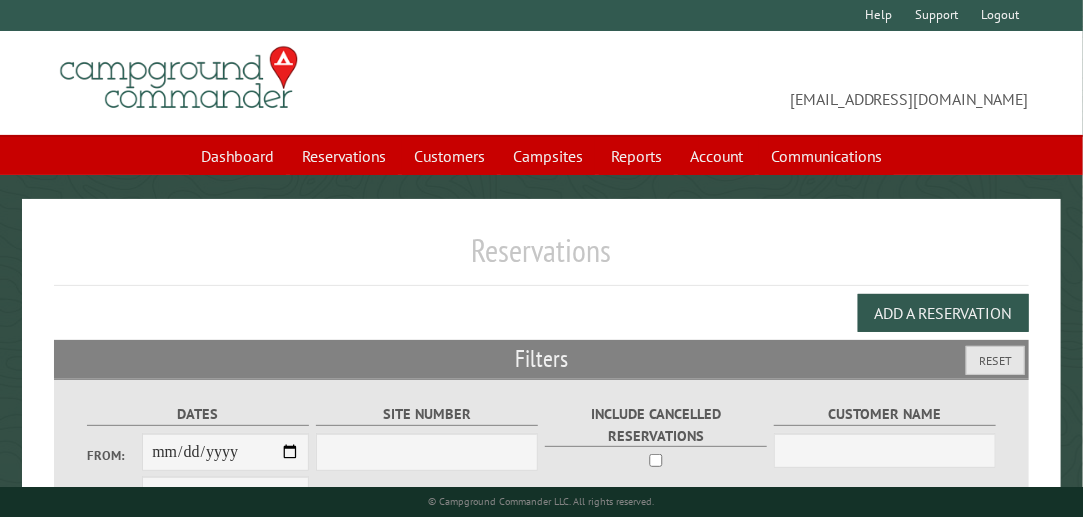 select on "***" 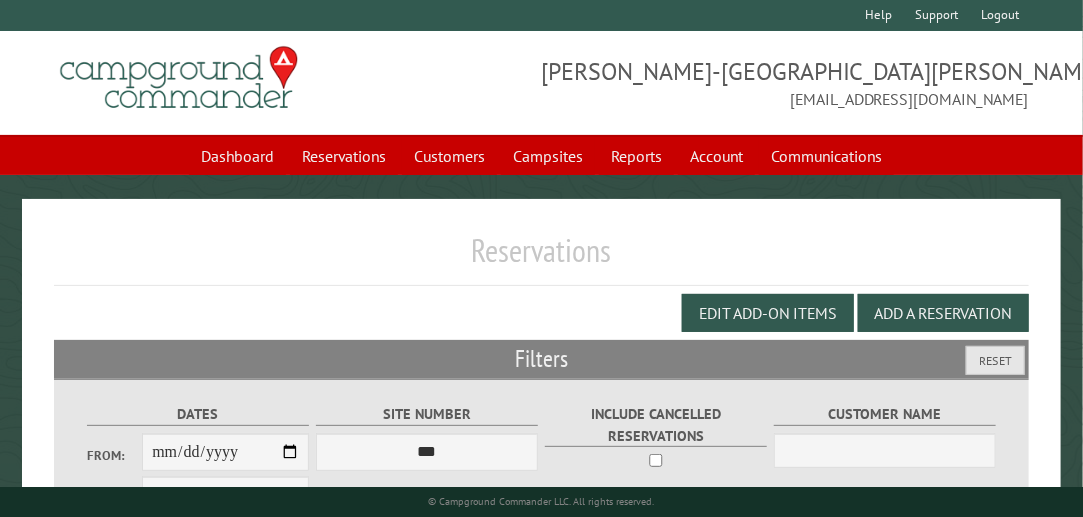 scroll, scrollTop: 200, scrollLeft: 0, axis: vertical 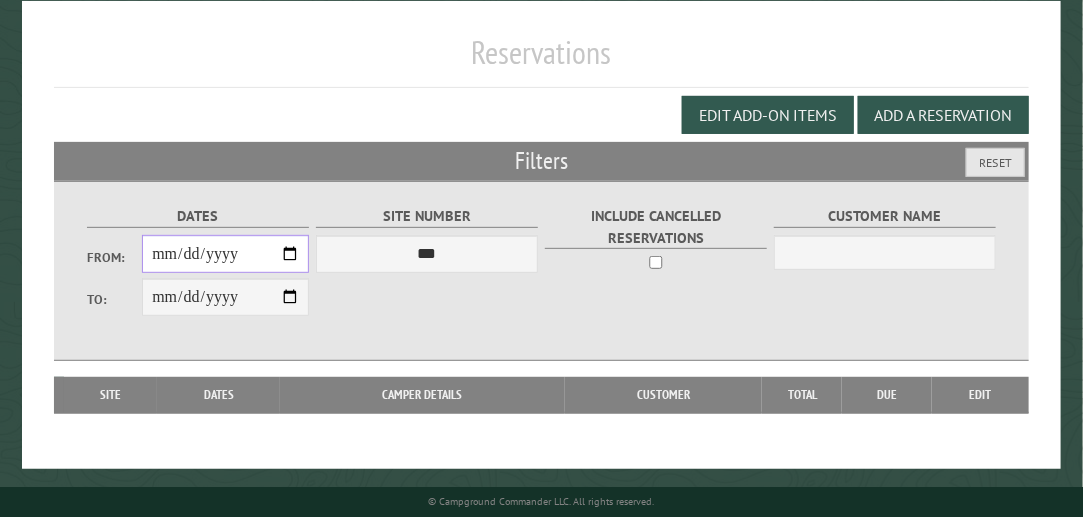 click on "From:" at bounding box center [225, 254] 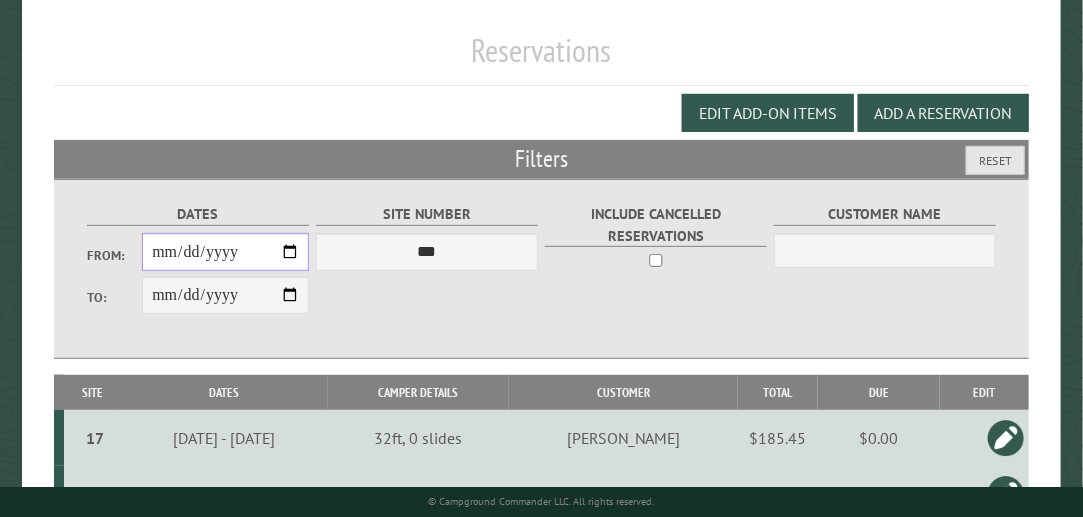 scroll, scrollTop: 312, scrollLeft: 0, axis: vertical 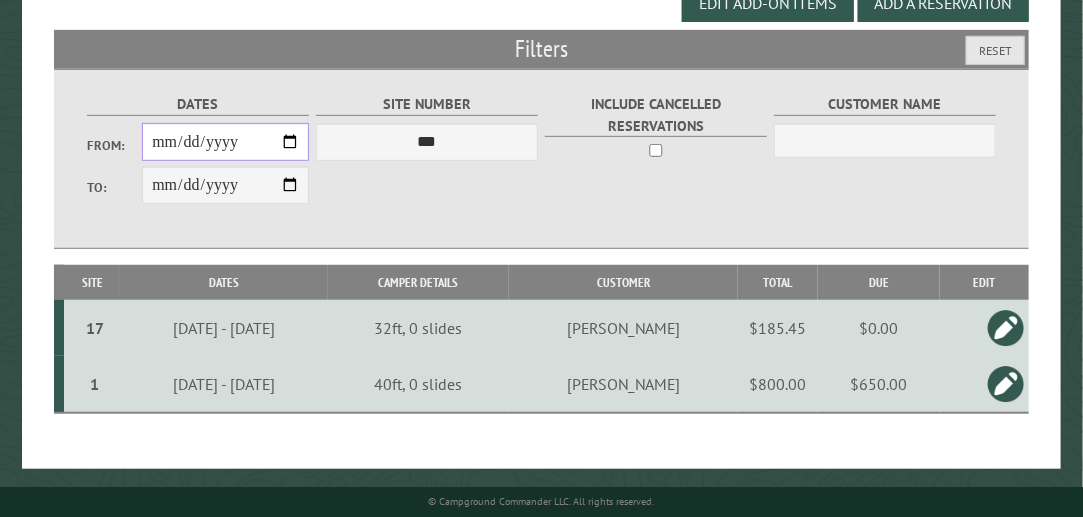 click on "**********" at bounding box center (225, 142) 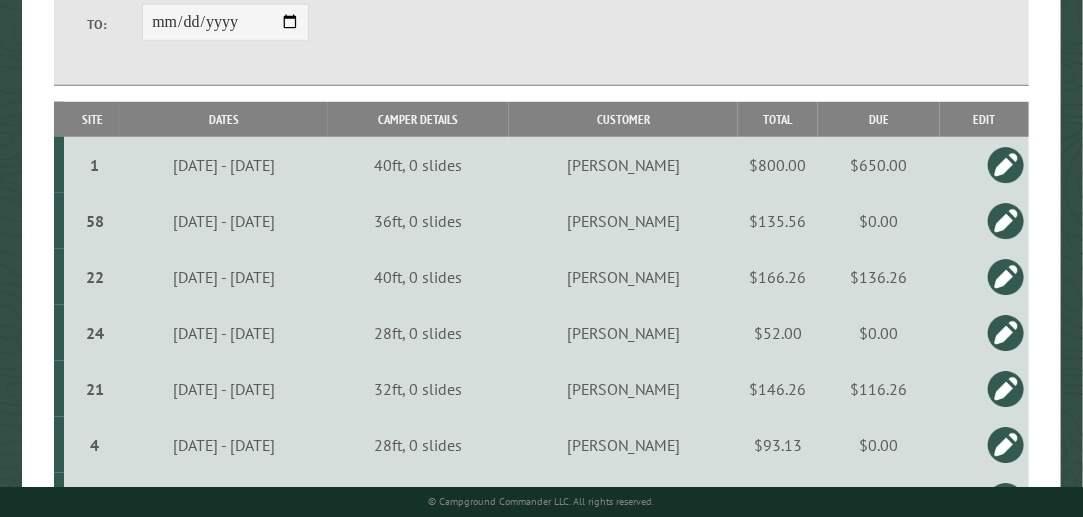 scroll, scrollTop: 478, scrollLeft: 0, axis: vertical 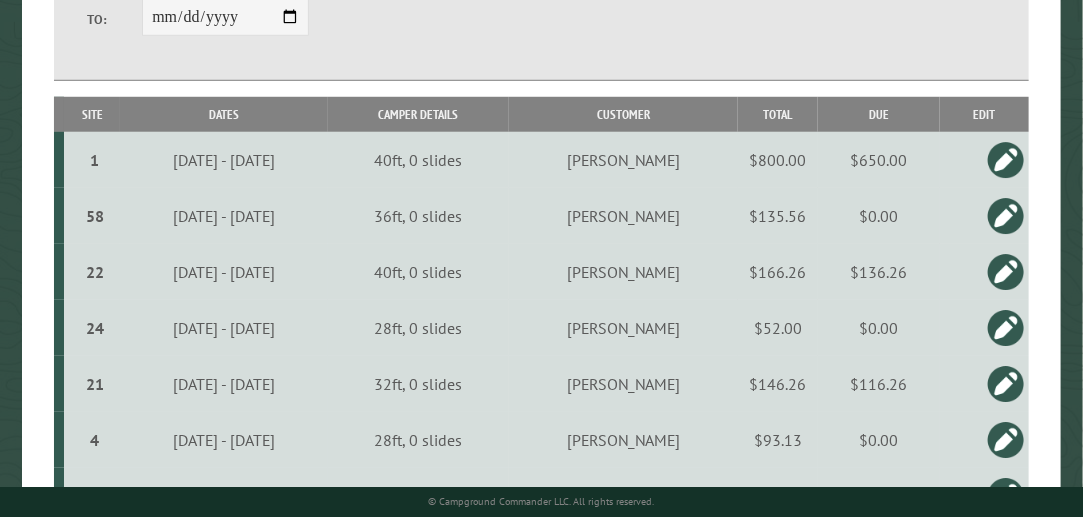 click on "$650.00" at bounding box center [879, 160] 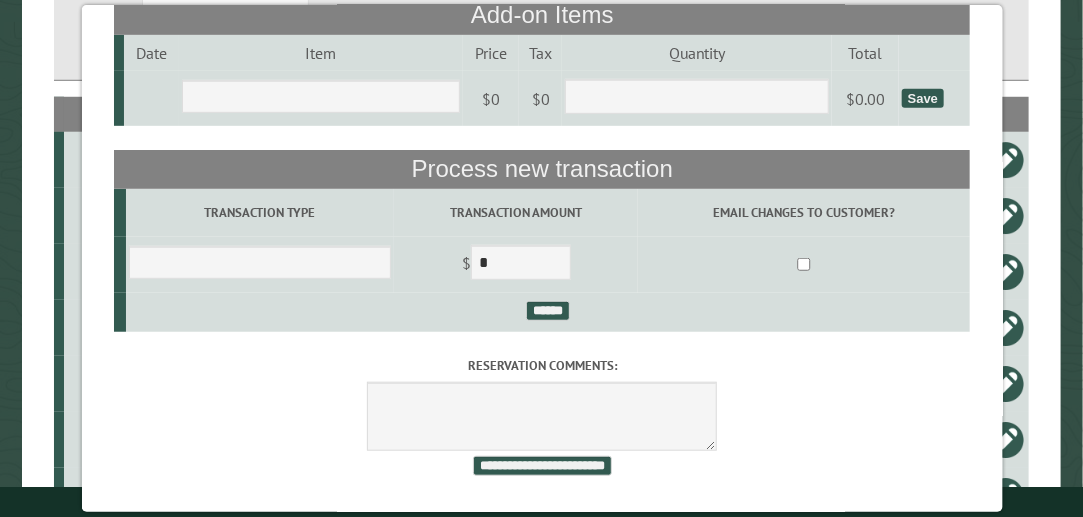 scroll, scrollTop: 0, scrollLeft: 0, axis: both 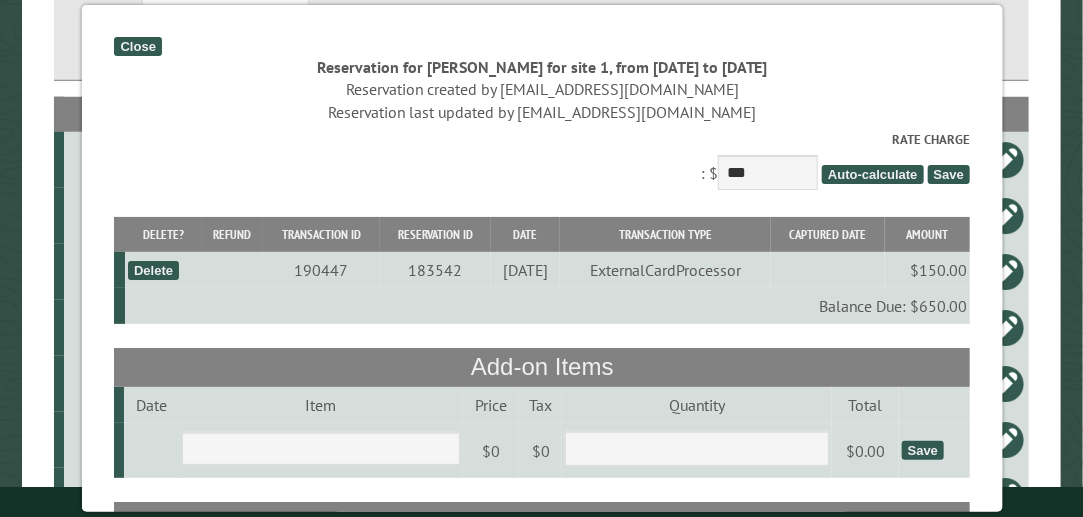 click on "Close" at bounding box center [137, 46] 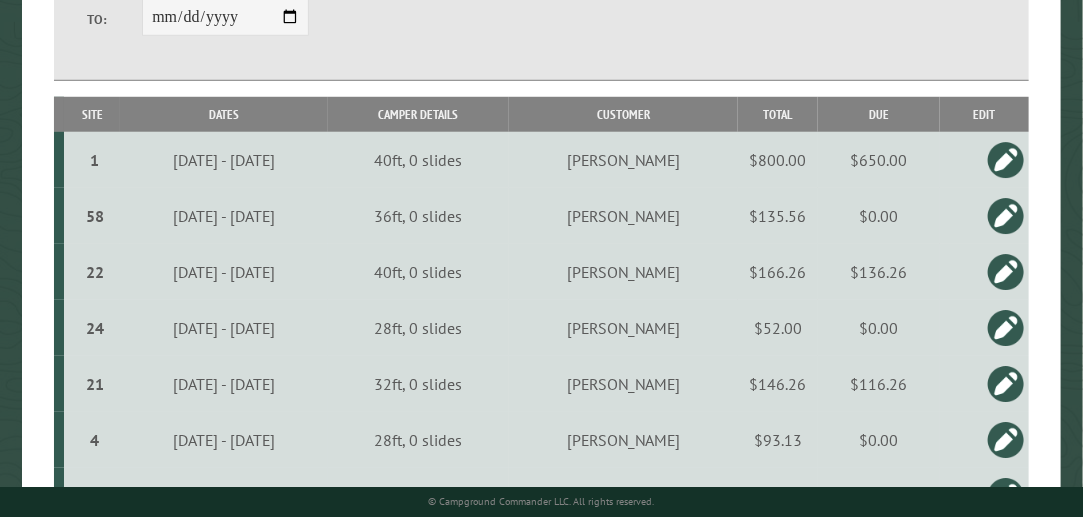 click at bounding box center [1006, 160] 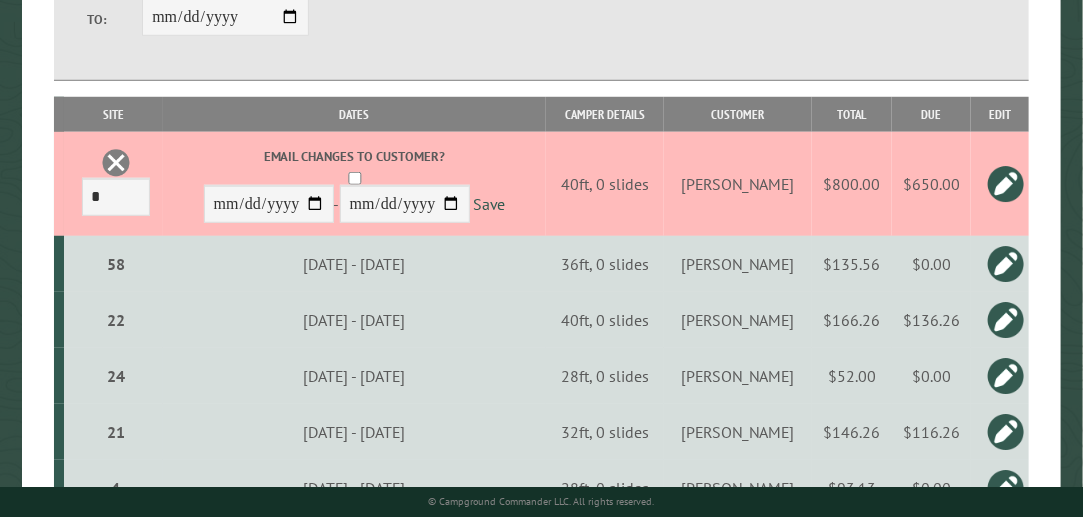 click on "$650.00" at bounding box center (931, 184) 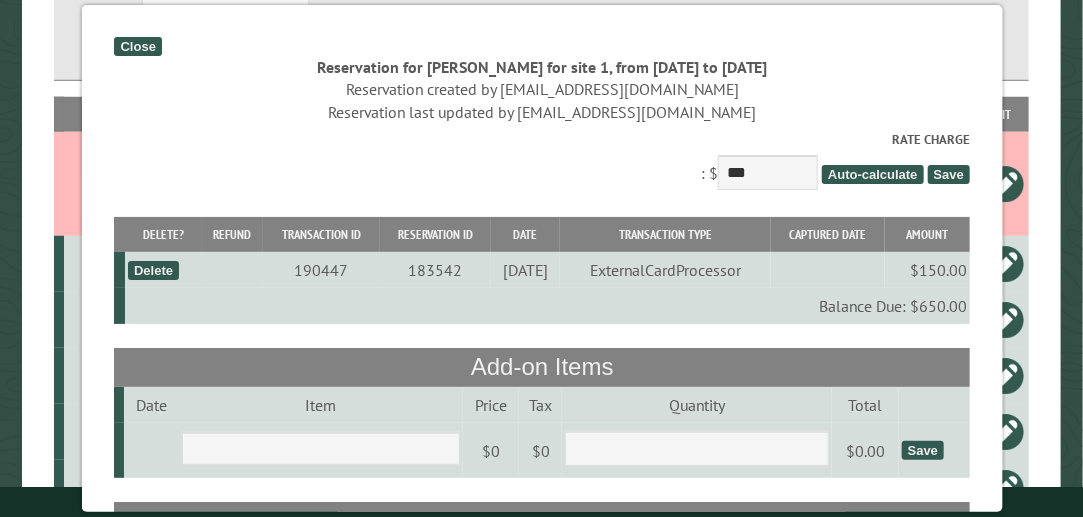 click on "Close" at bounding box center [137, 46] 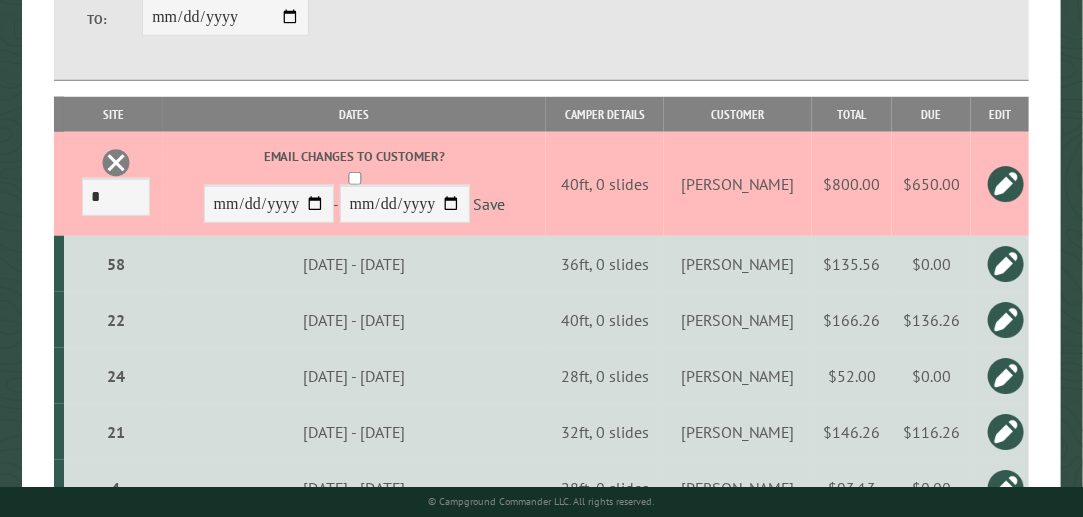 click at bounding box center (1006, 184) 